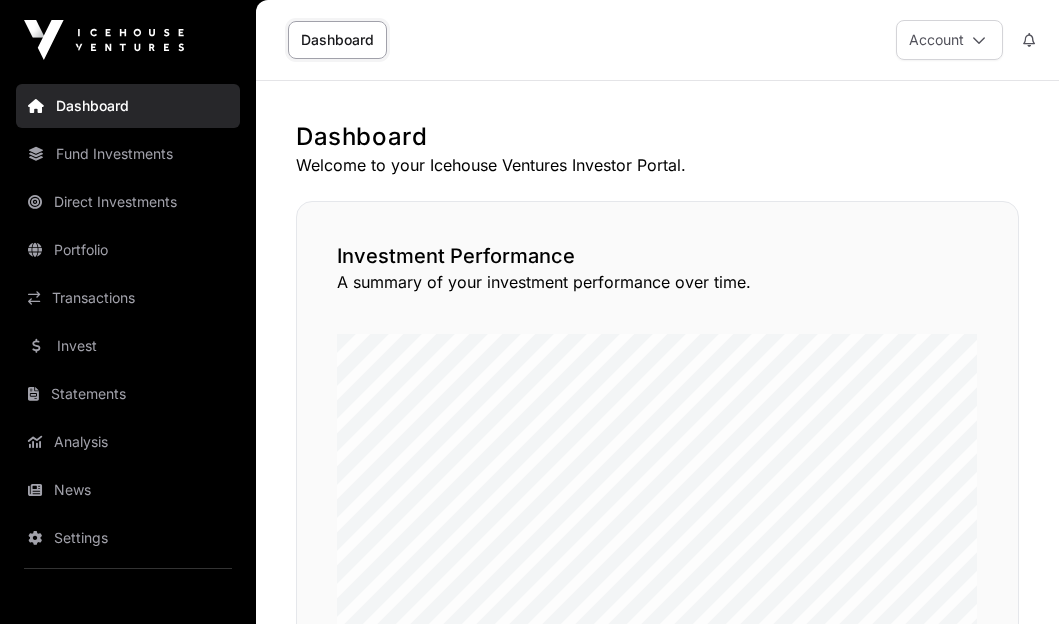 scroll, scrollTop: 0, scrollLeft: 0, axis: both 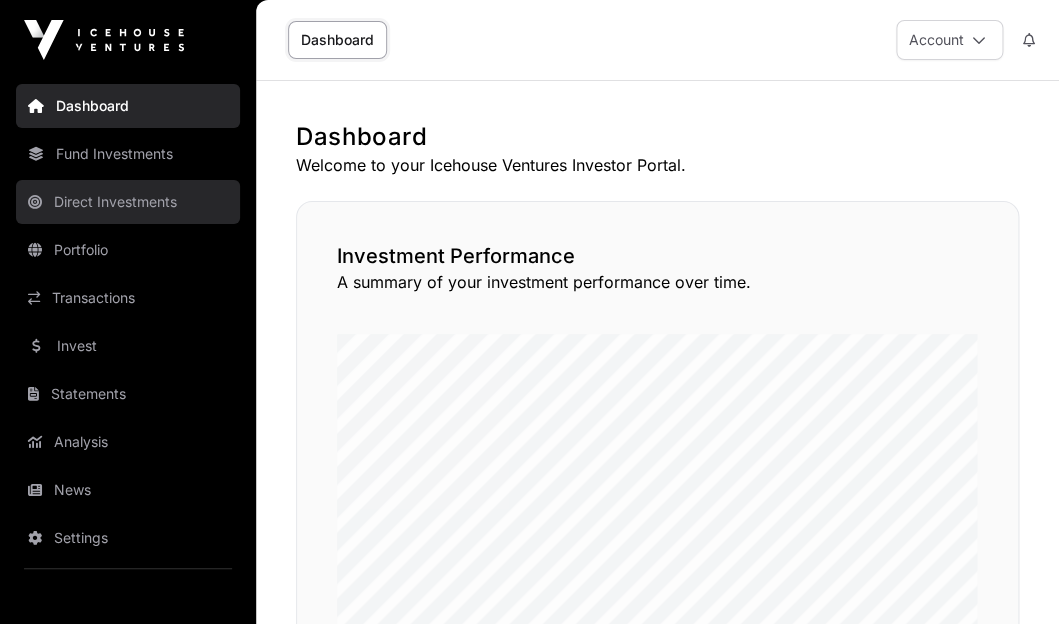 click on "Direct Investments" 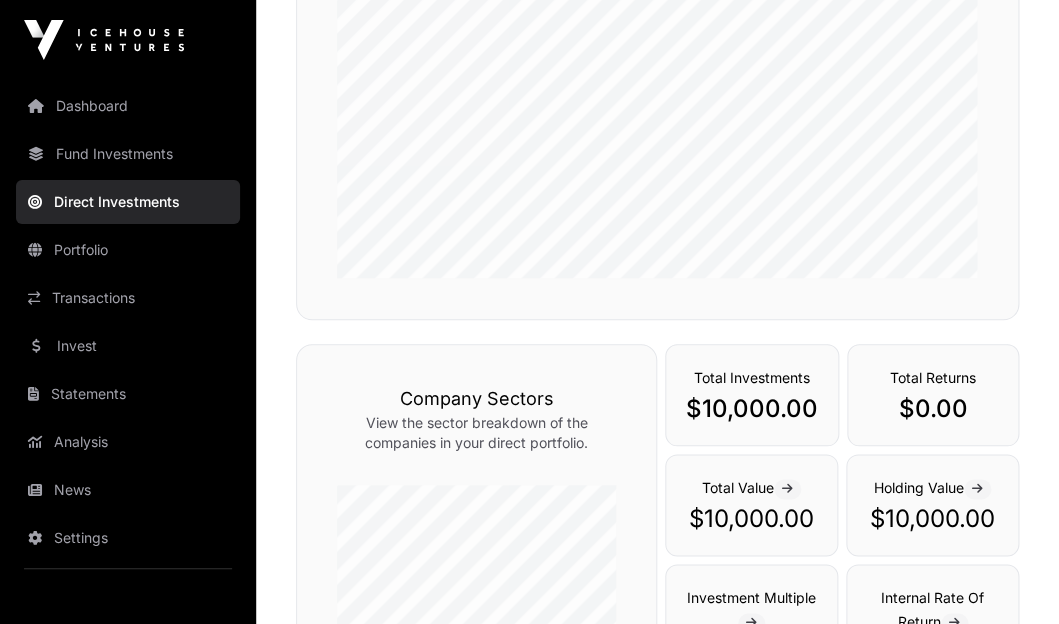 scroll, scrollTop: 0, scrollLeft: 0, axis: both 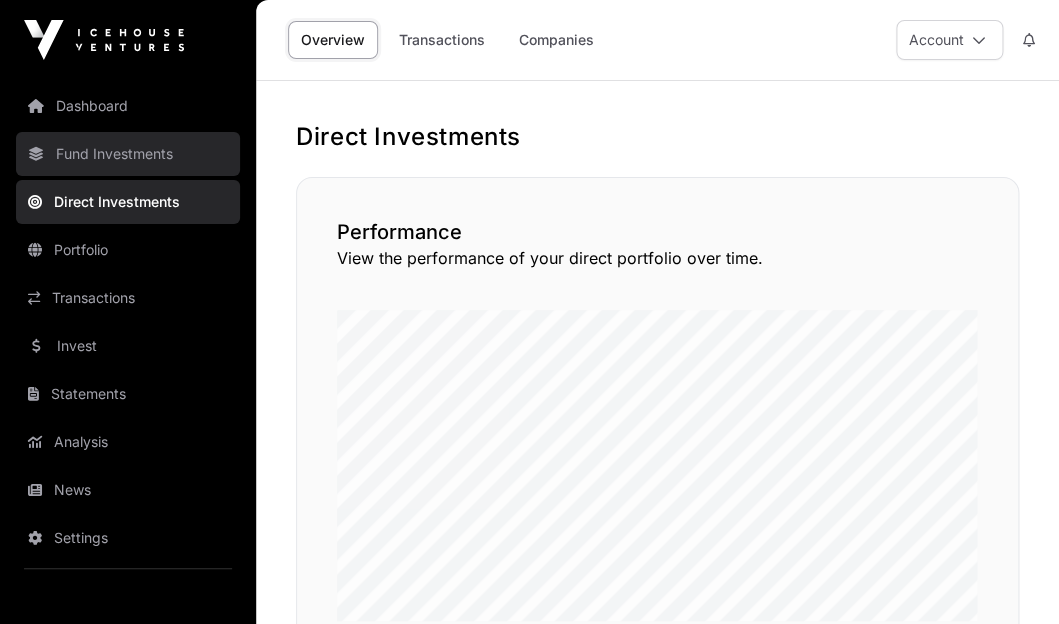 click on "Fund Investments" 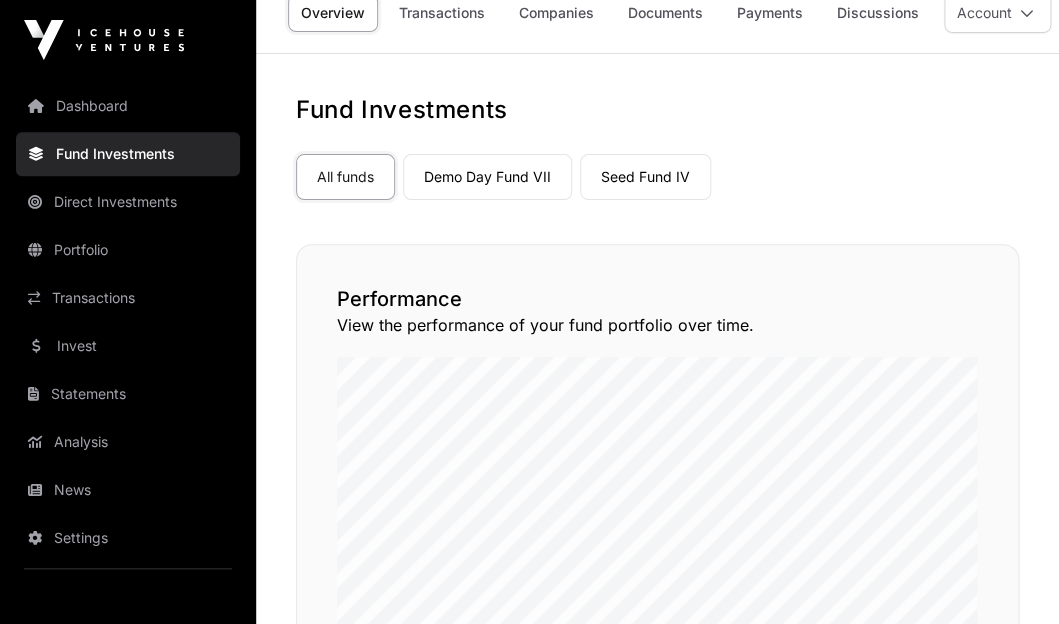 scroll, scrollTop: 0, scrollLeft: 0, axis: both 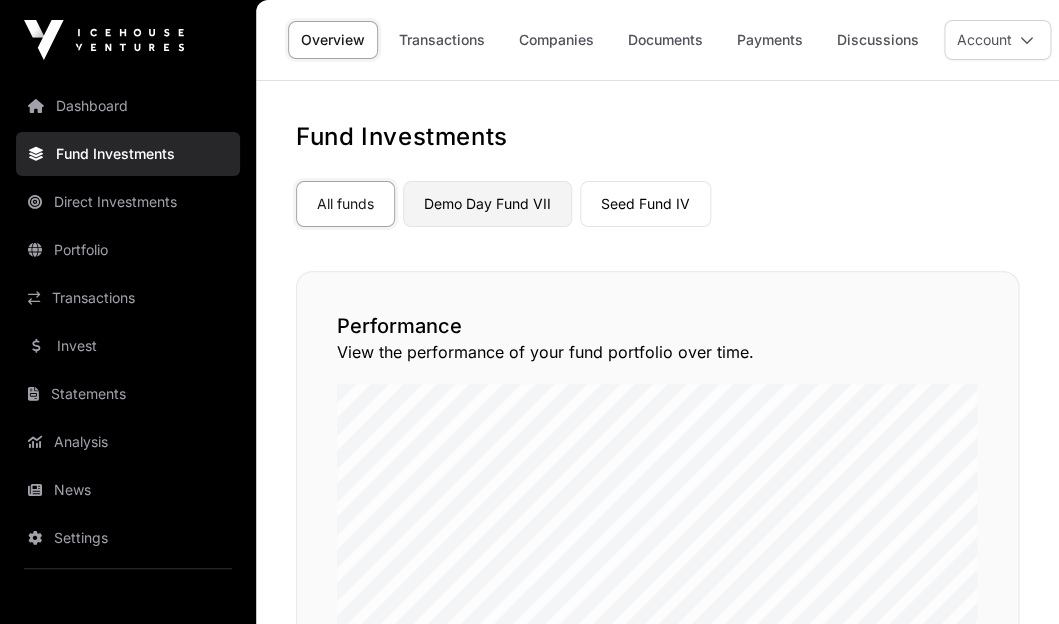 click on "Demo Day Fund VII" 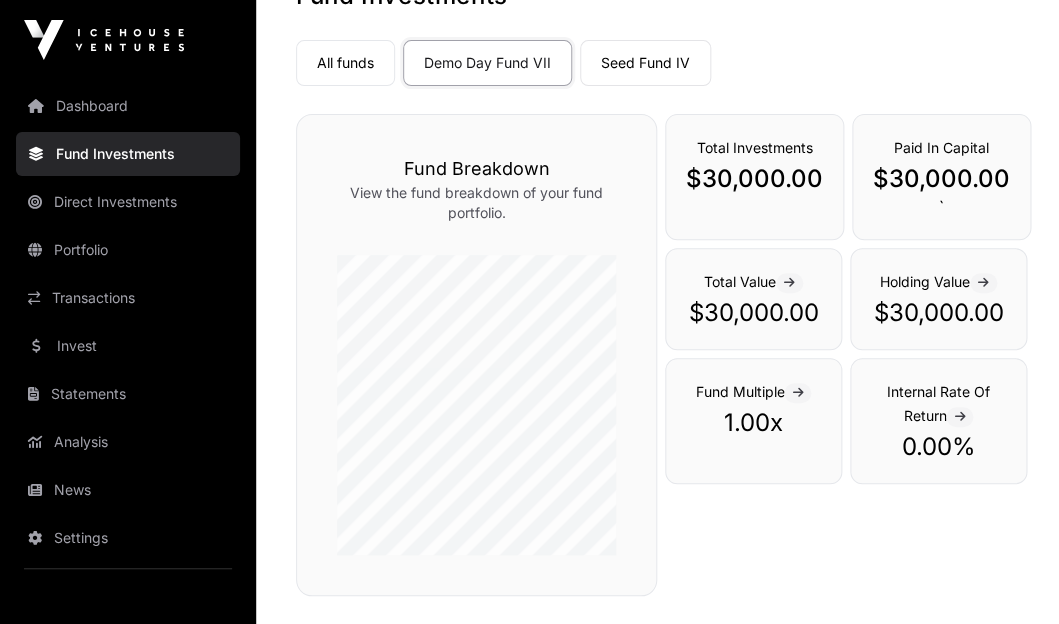 scroll, scrollTop: 0, scrollLeft: 0, axis: both 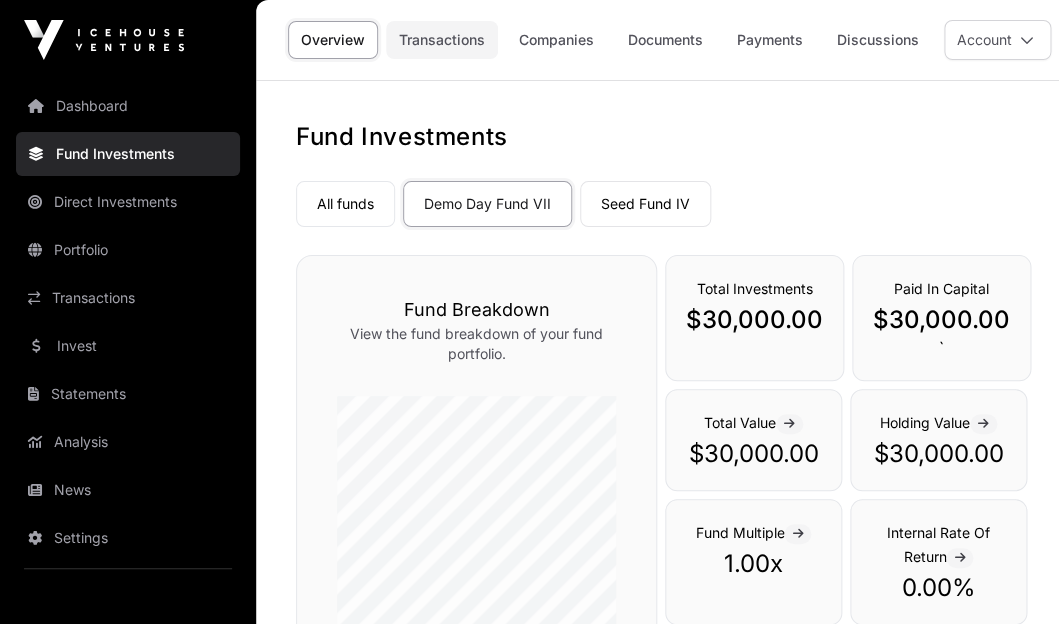 click on "Transactions" 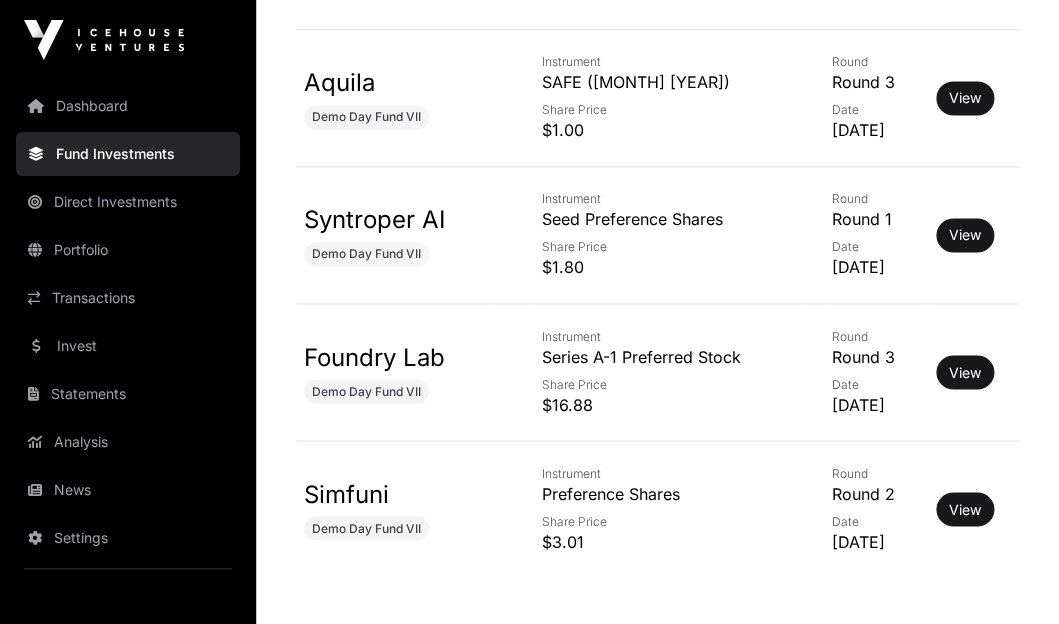 scroll, scrollTop: 717, scrollLeft: 0, axis: vertical 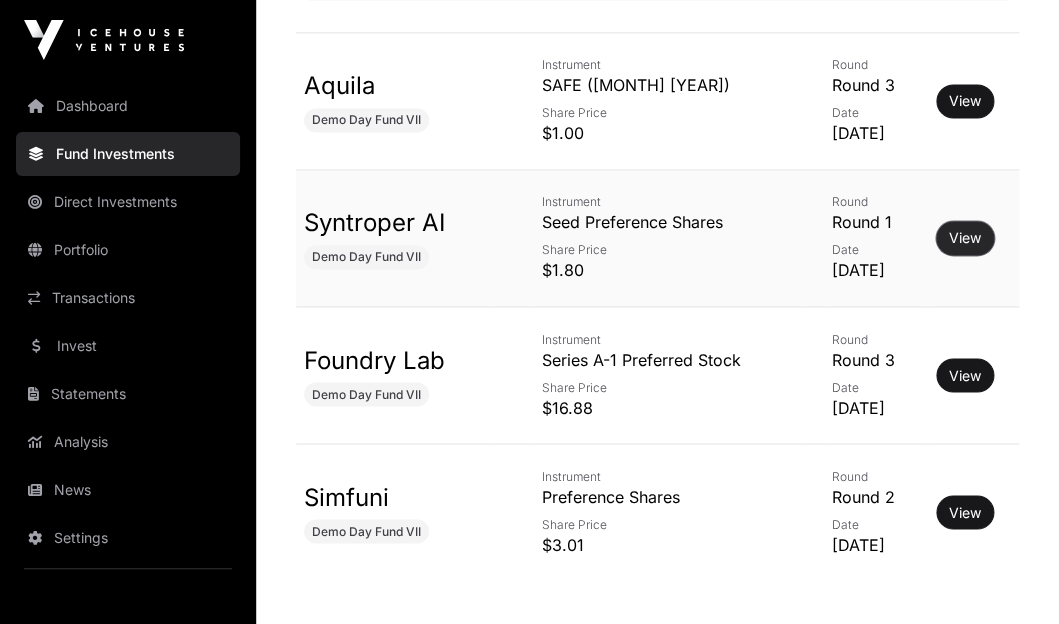 click on "View" 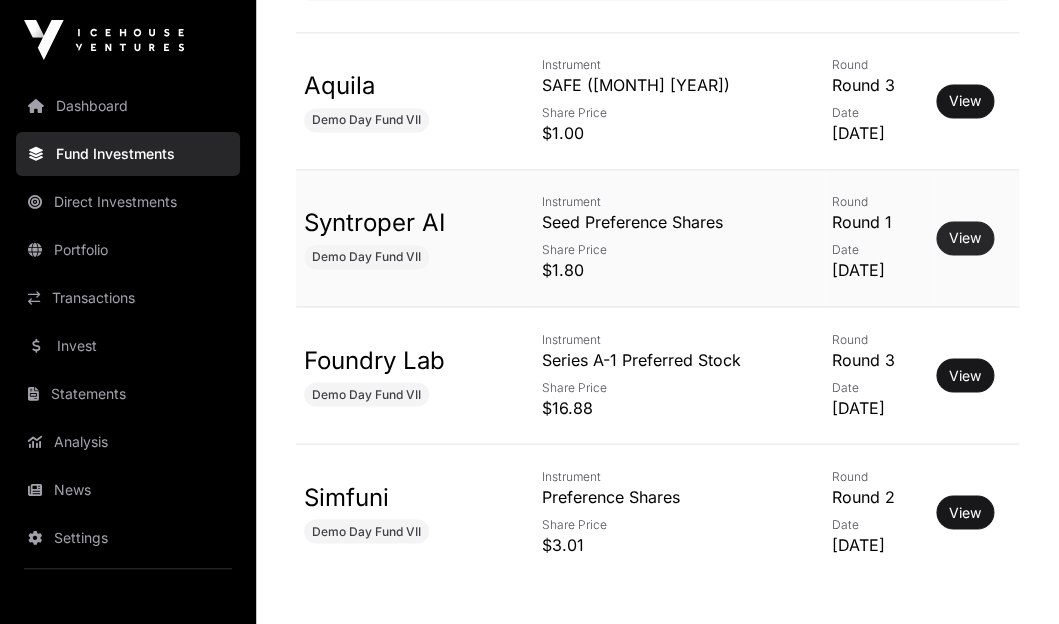click on "View" 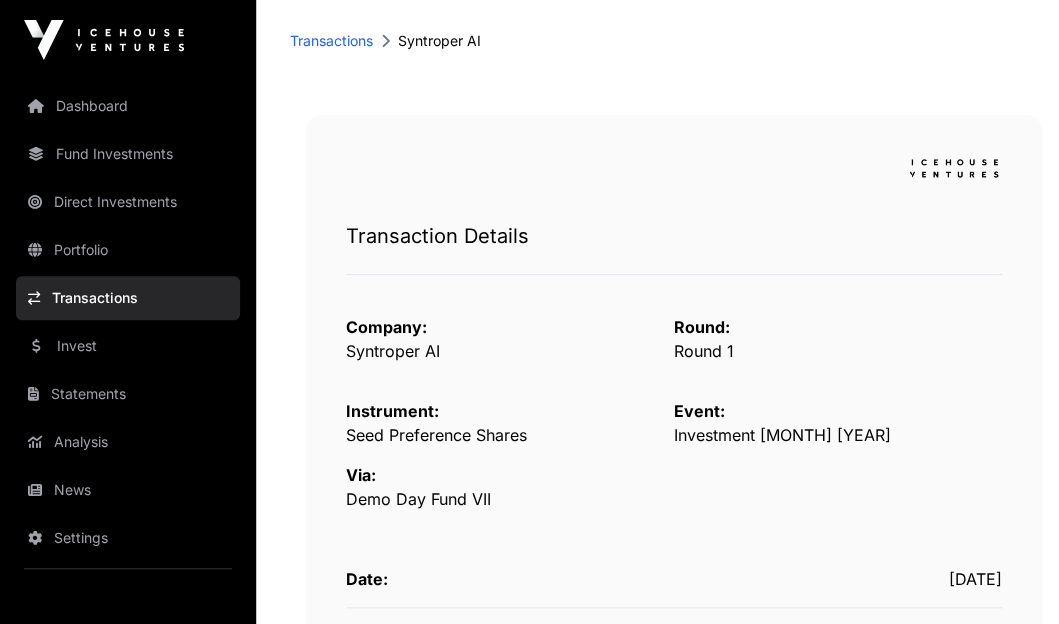 scroll, scrollTop: 0, scrollLeft: 0, axis: both 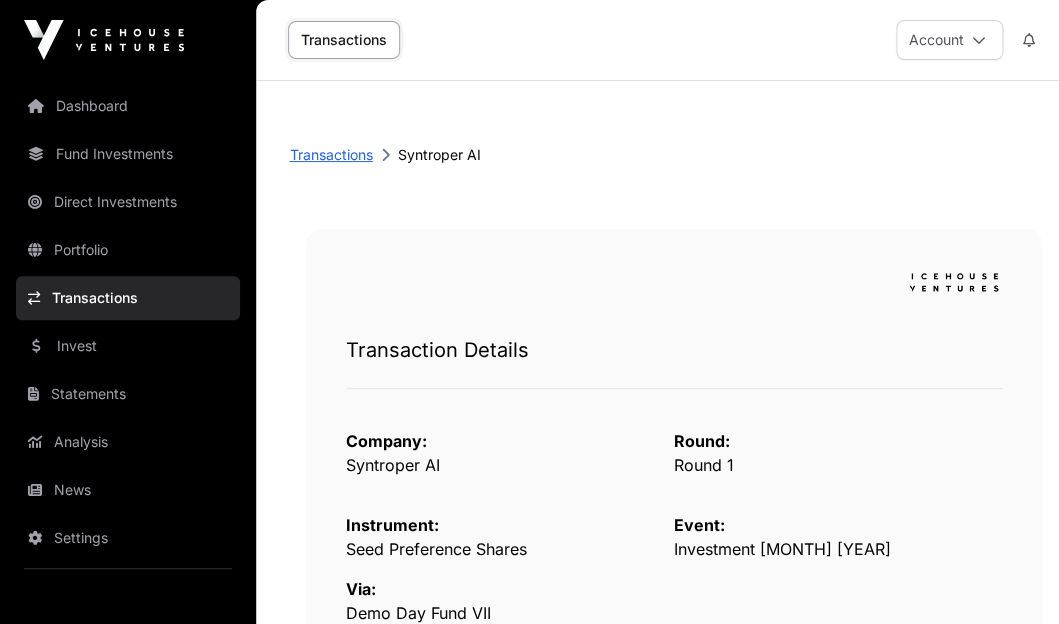 click on "Transactions" 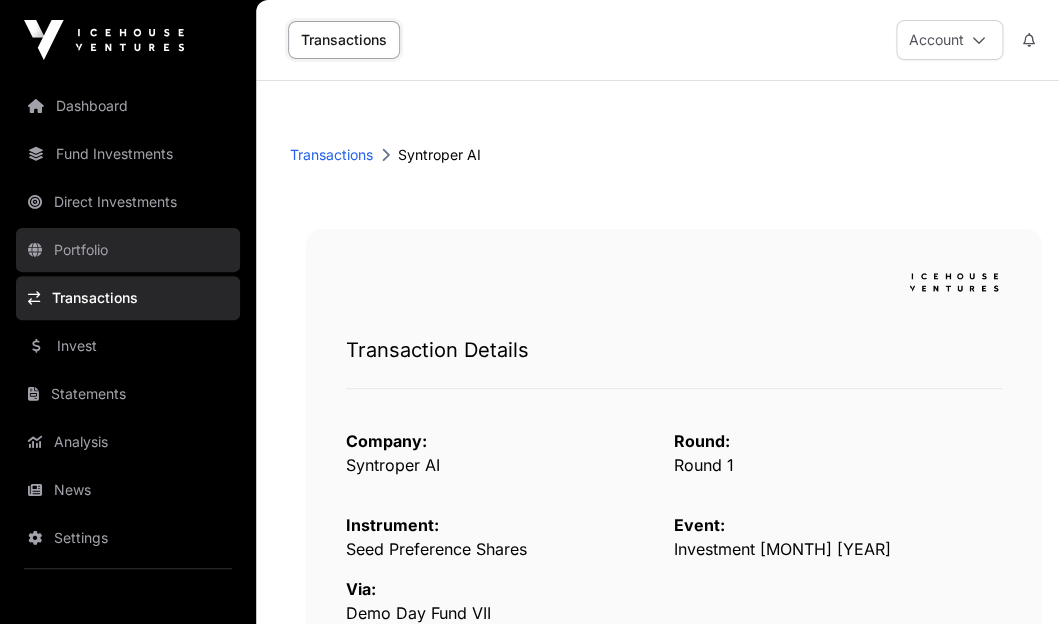 click on "Portfolio" 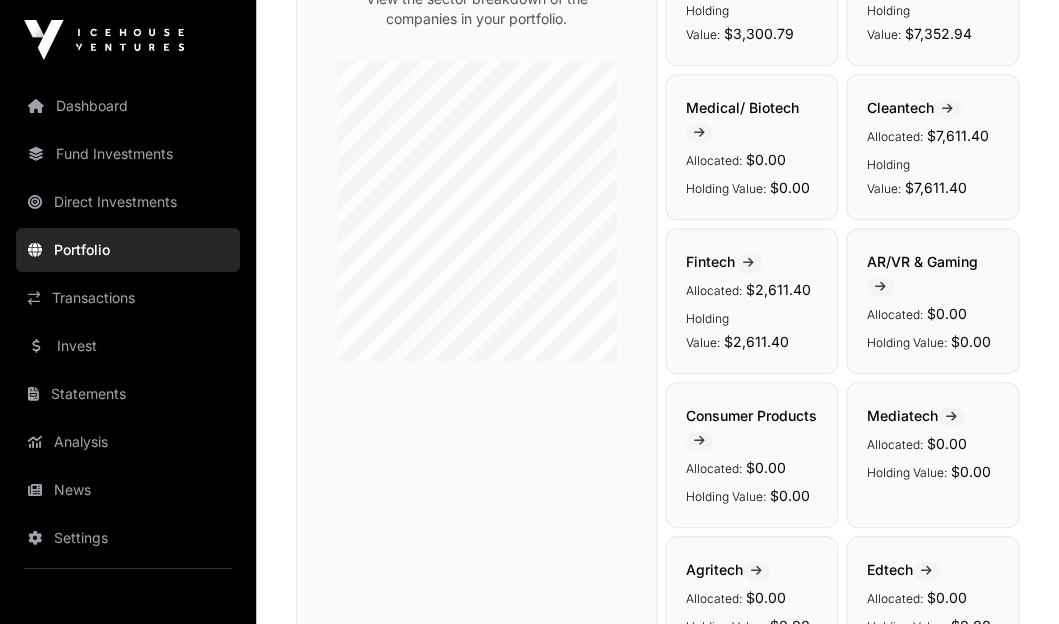 scroll, scrollTop: 0, scrollLeft: 0, axis: both 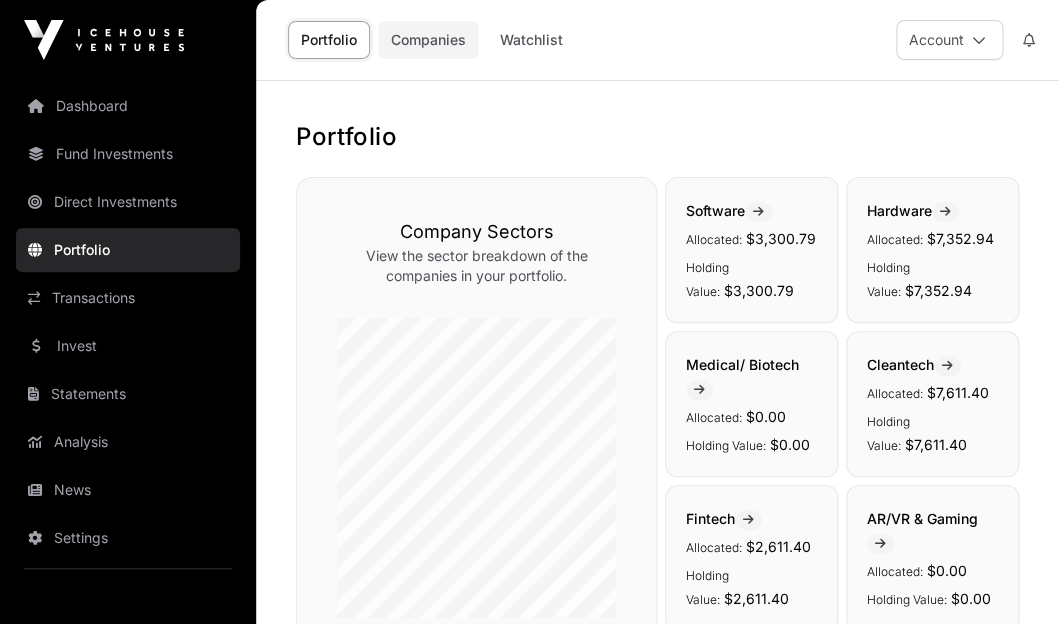 click on "Companies" 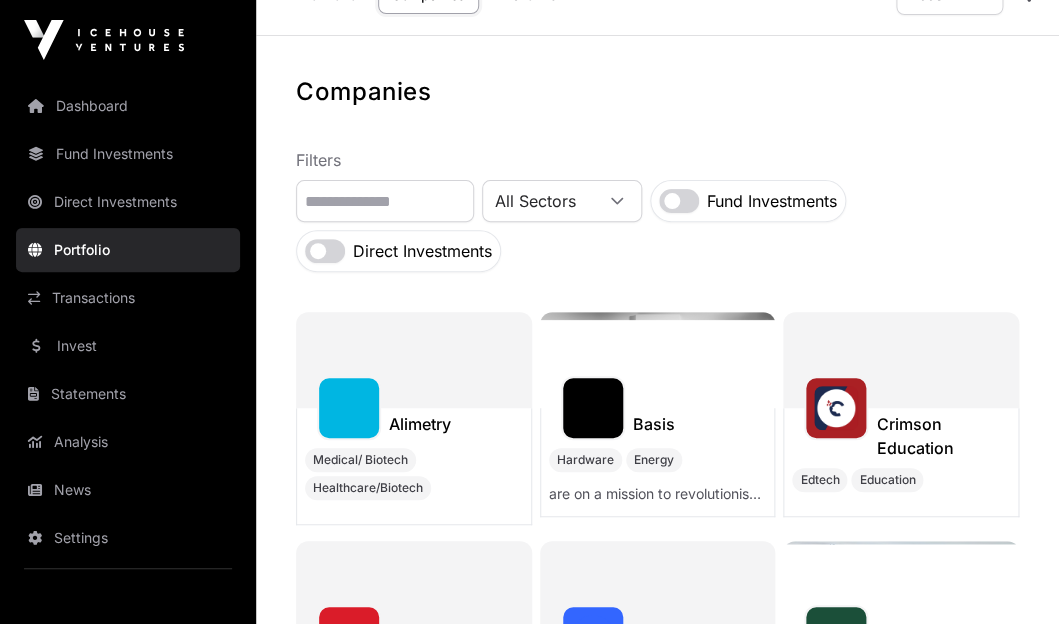 scroll, scrollTop: 0, scrollLeft: 0, axis: both 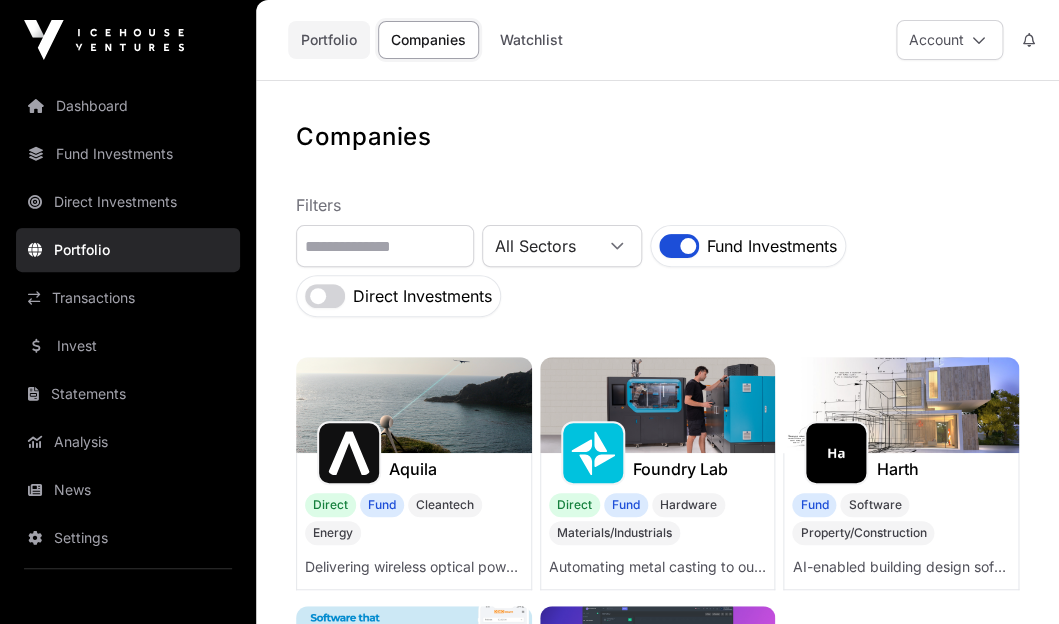 click on "Portfolio" 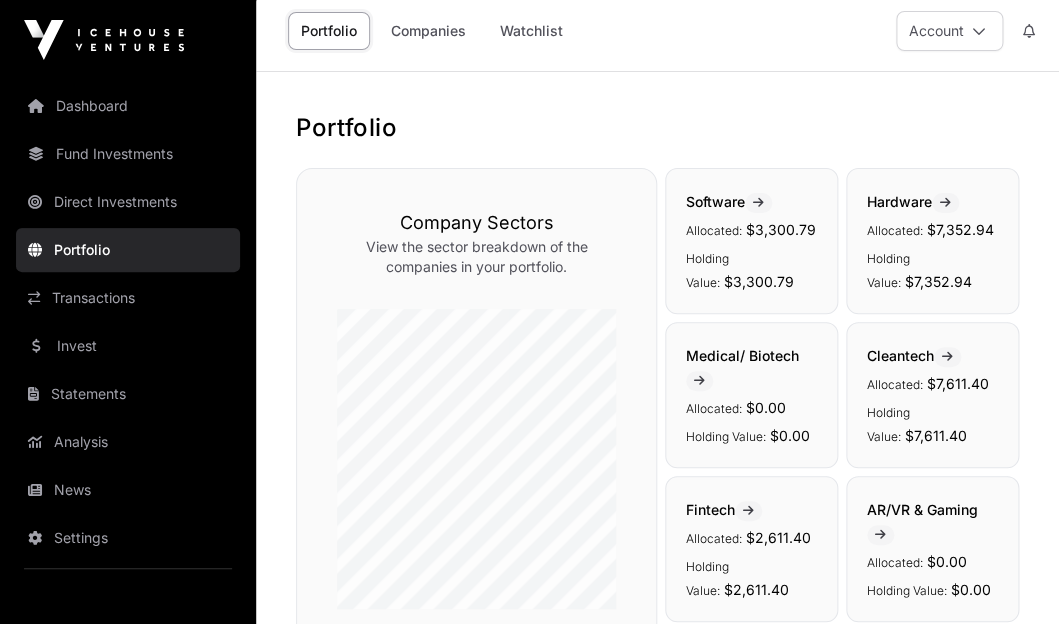 scroll, scrollTop: 0, scrollLeft: 0, axis: both 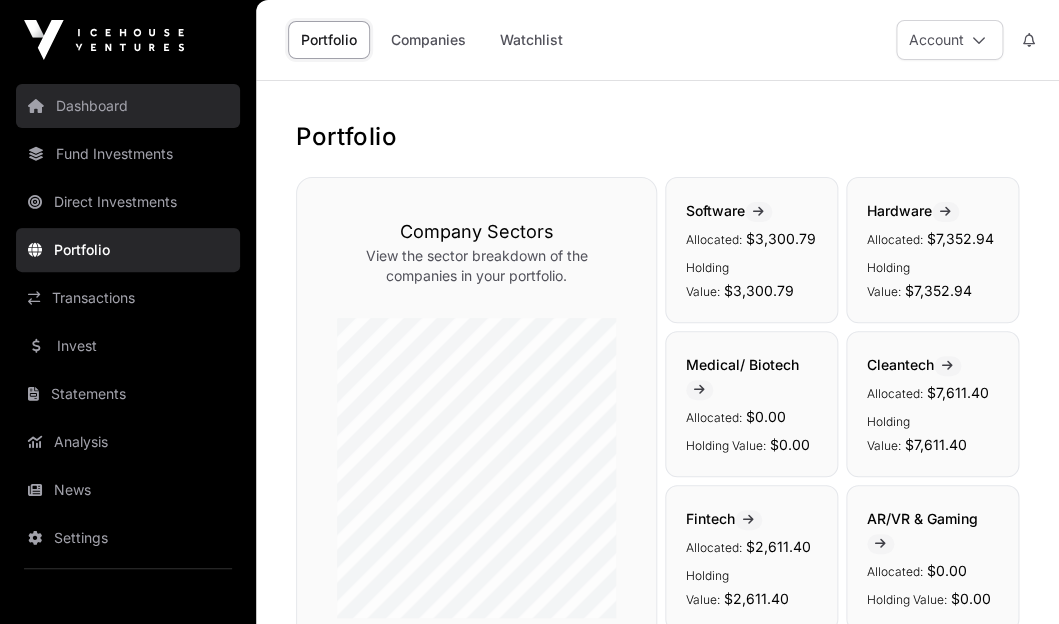 click on "Dashboard" 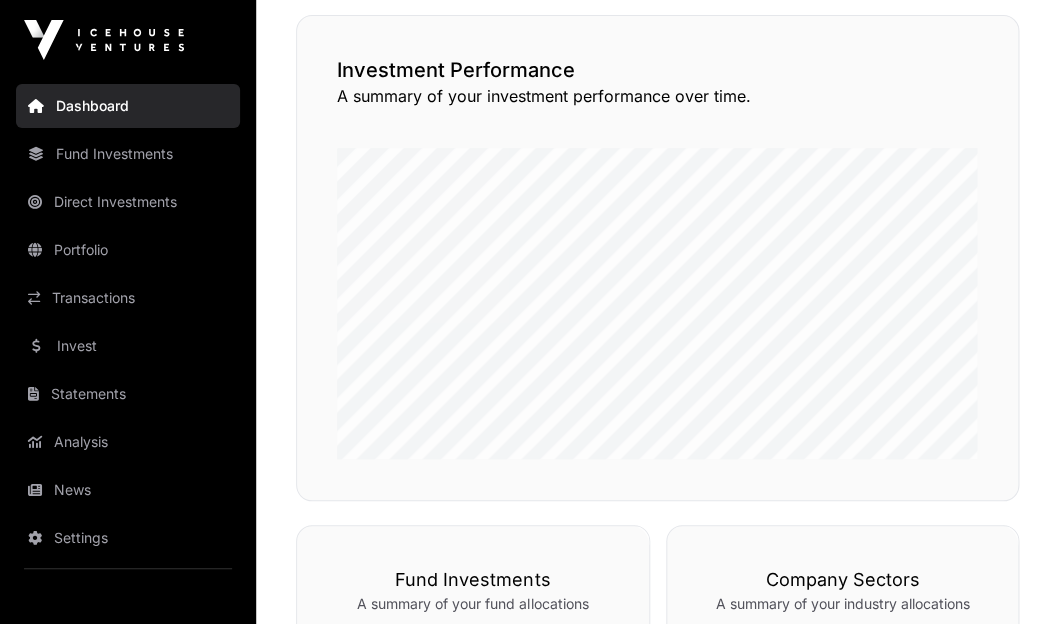 scroll, scrollTop: 0, scrollLeft: 0, axis: both 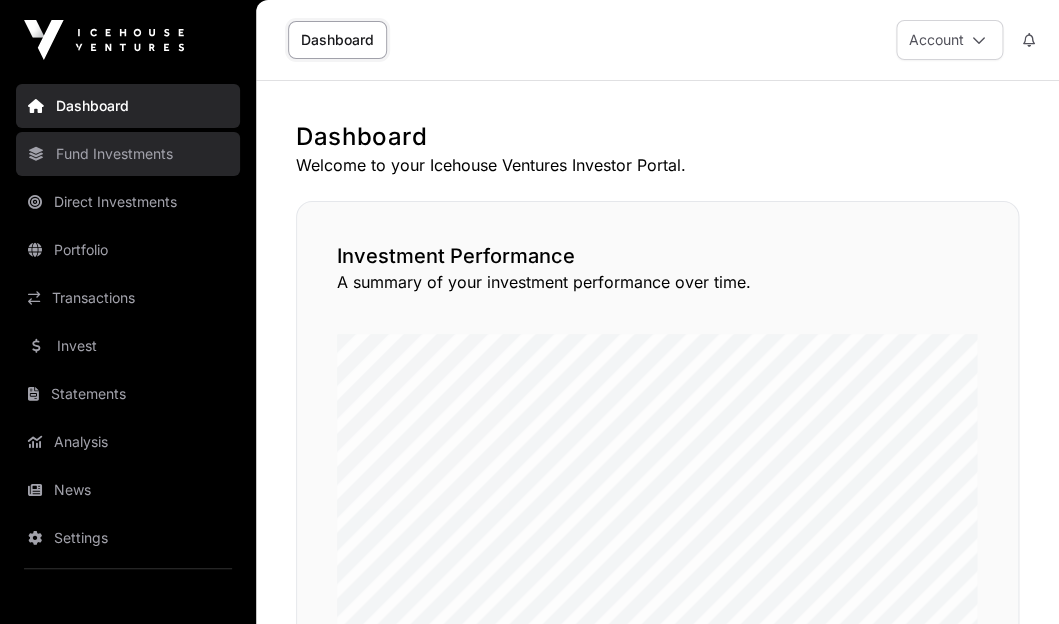 click on "Fund Investments" 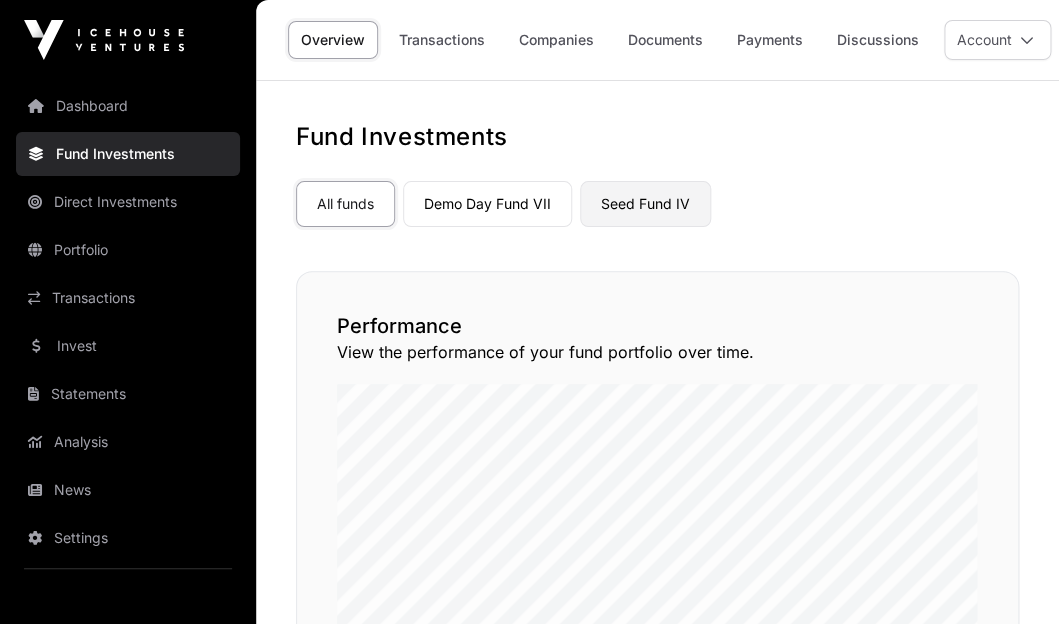 click on "Seed Fund IV" 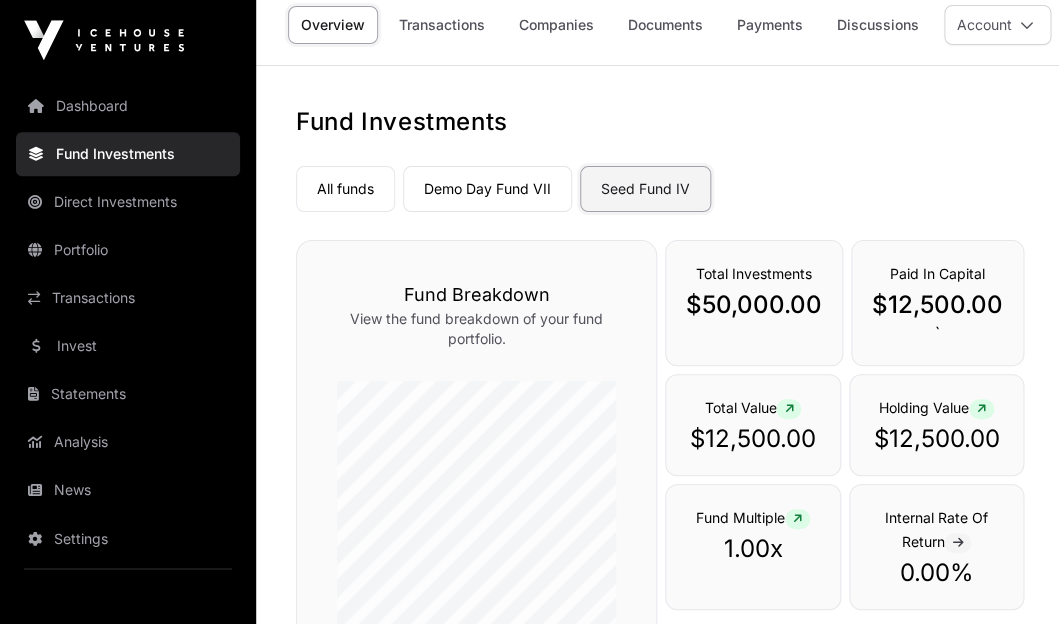 scroll, scrollTop: 17, scrollLeft: 0, axis: vertical 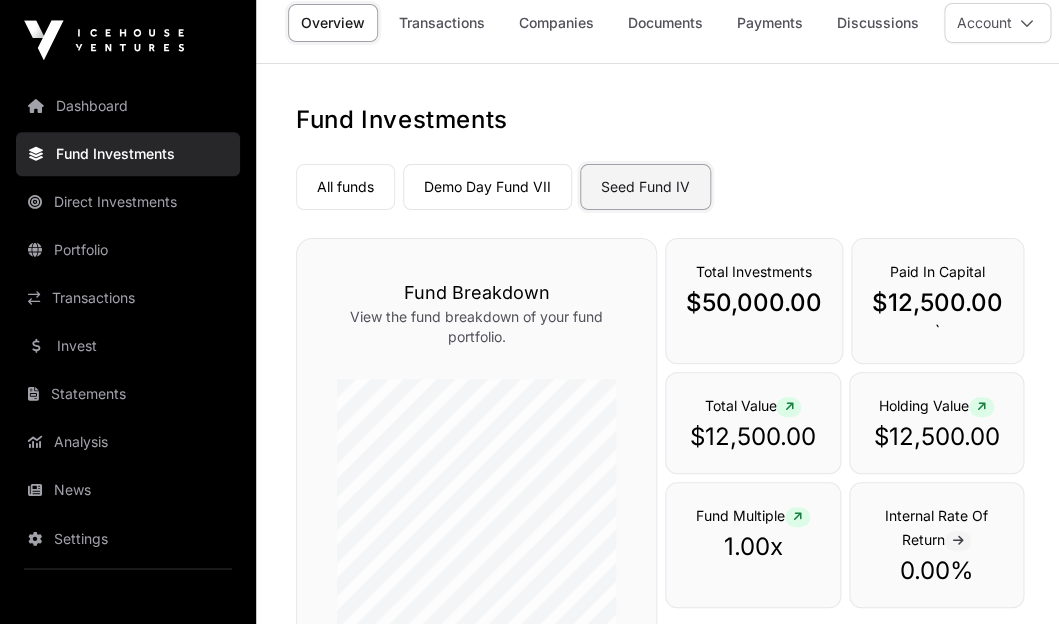 click on "Seed Fund IV" 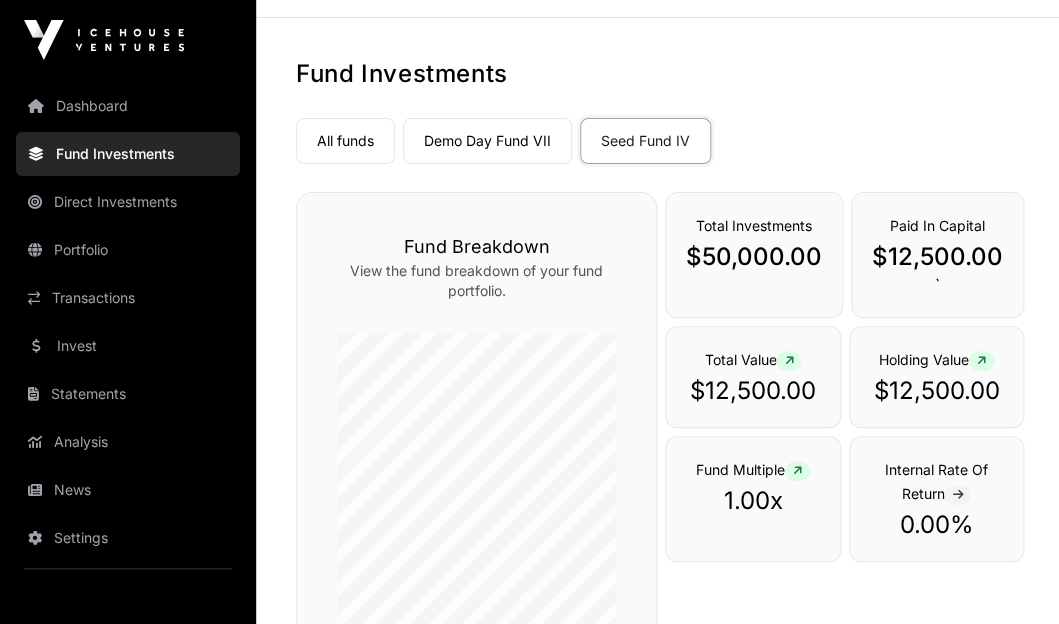 scroll, scrollTop: 0, scrollLeft: 0, axis: both 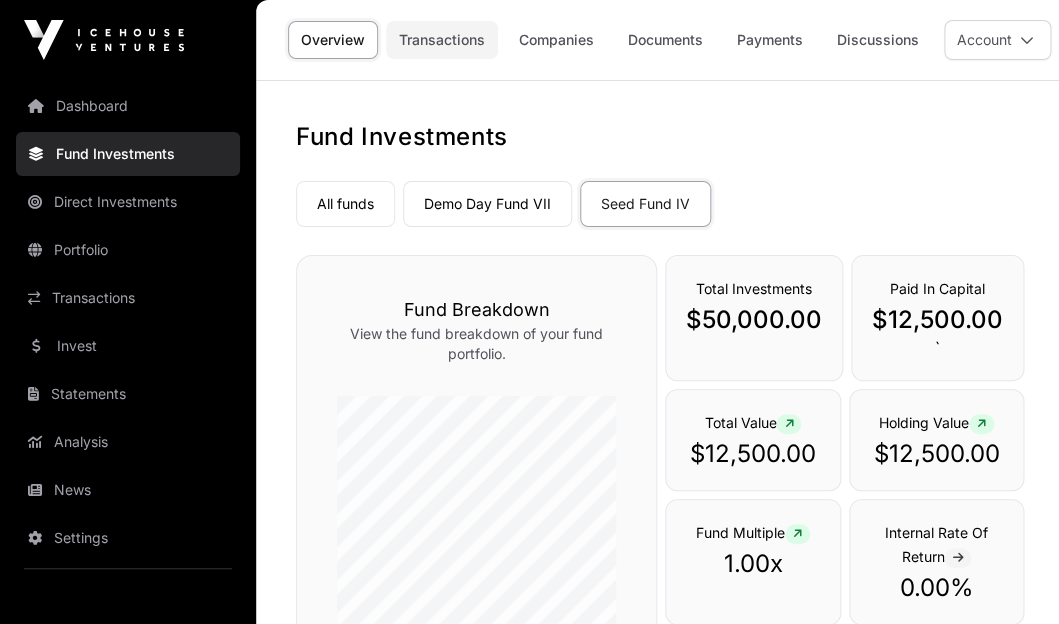 click on "Transactions" 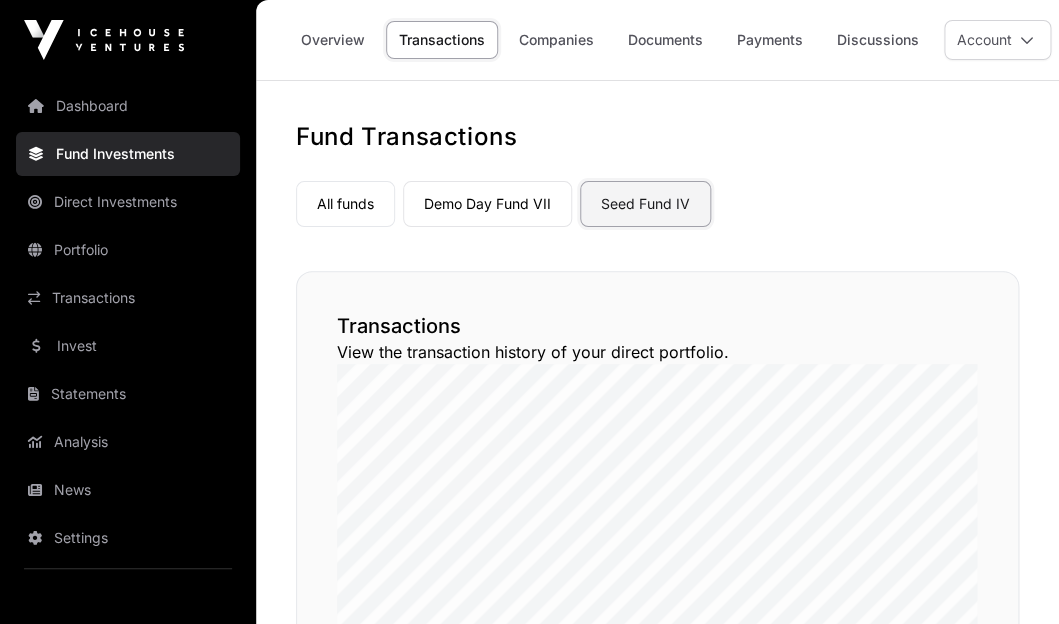 click on "Seed Fund IV" 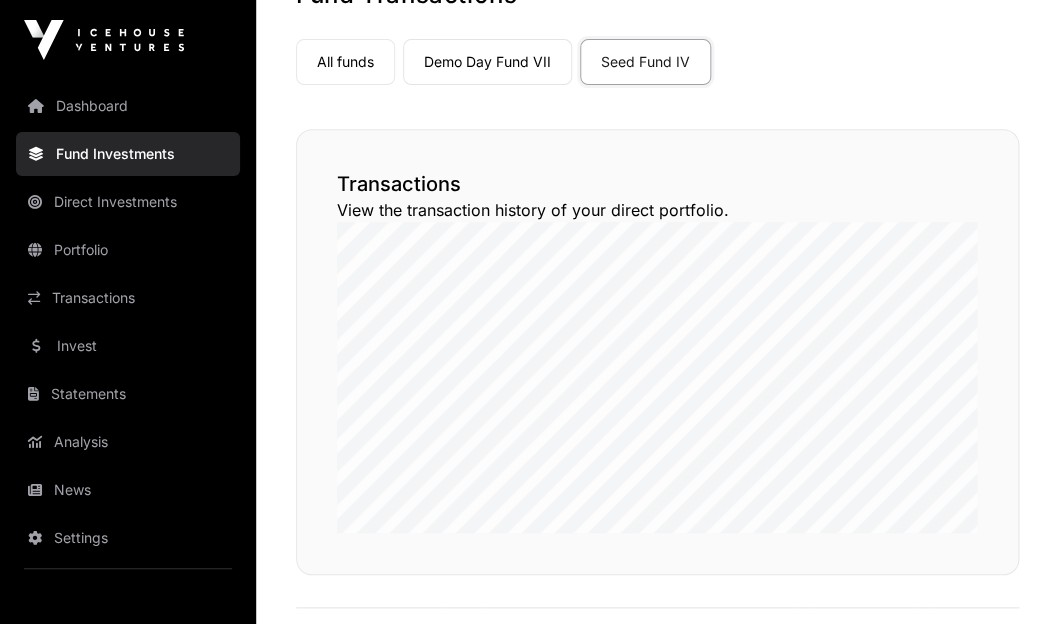 scroll, scrollTop: 0, scrollLeft: 0, axis: both 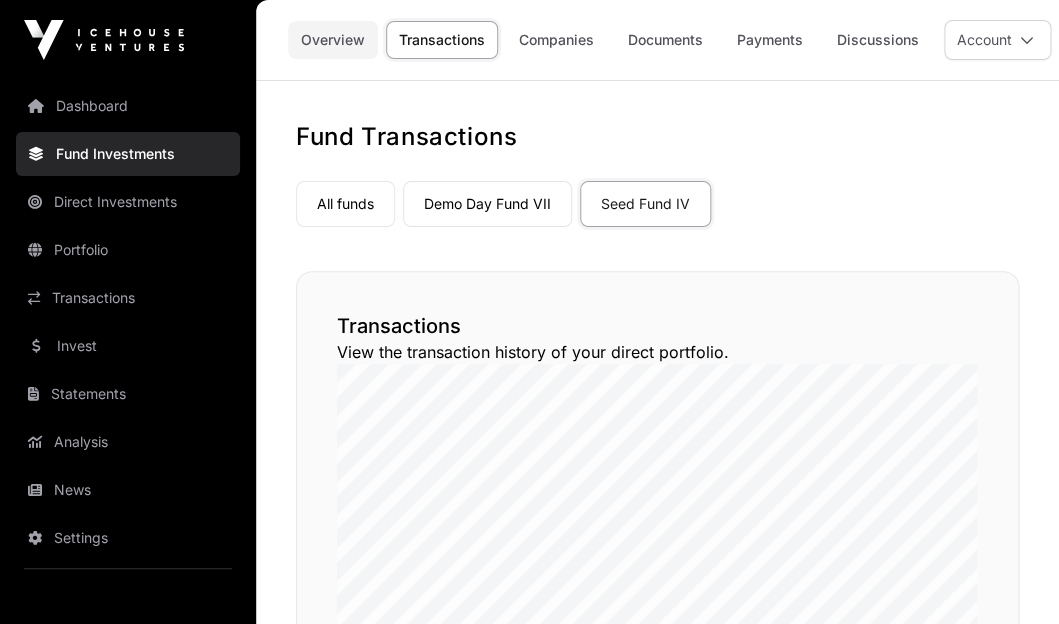 click on "Overview" 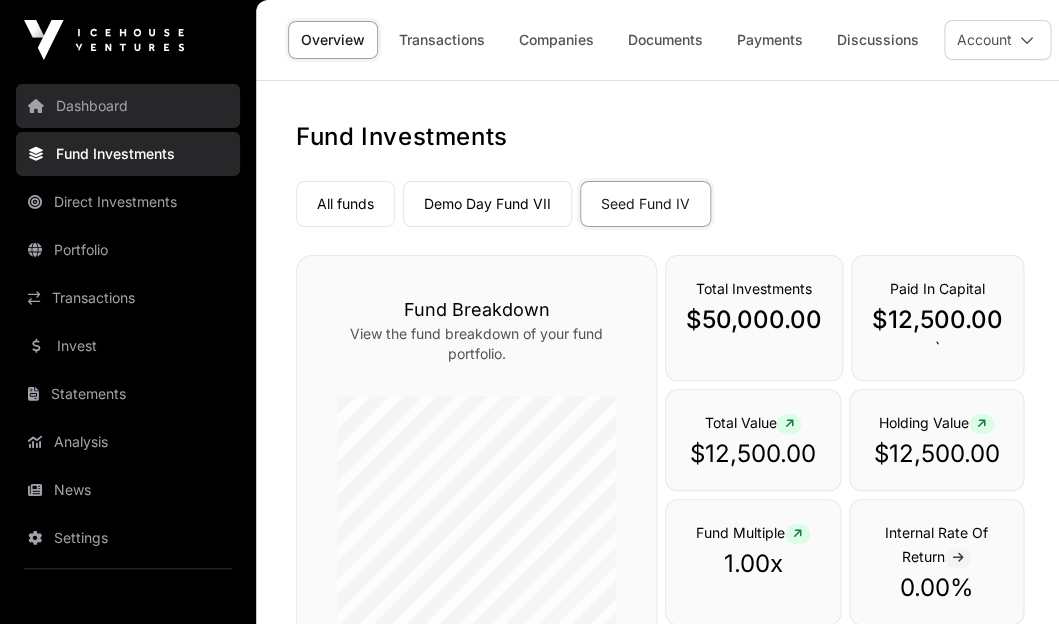 click on "Dashboard" 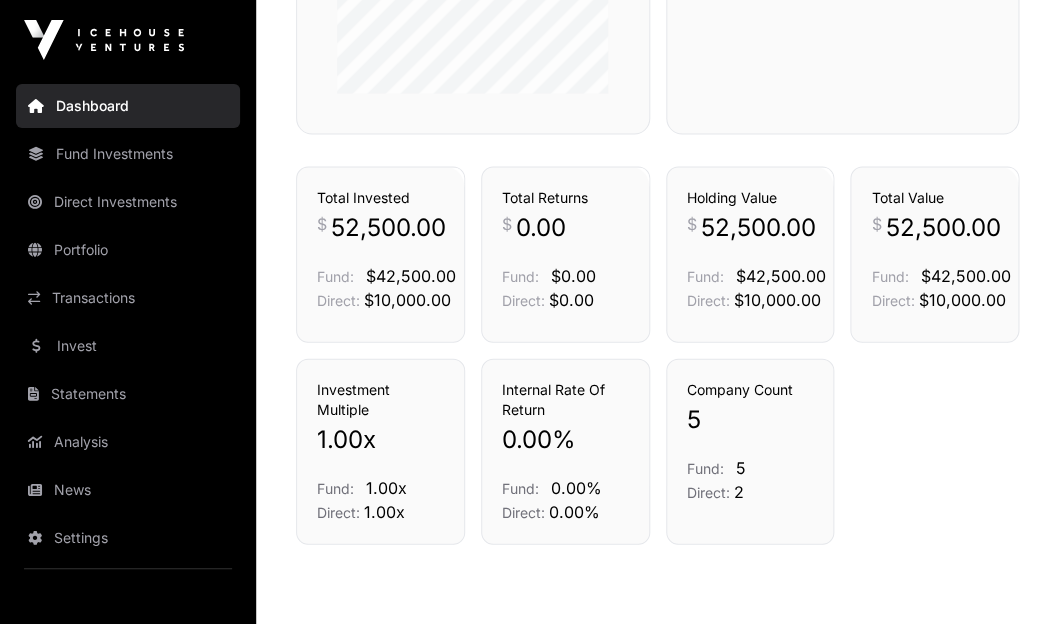 scroll, scrollTop: 1054, scrollLeft: 0, axis: vertical 